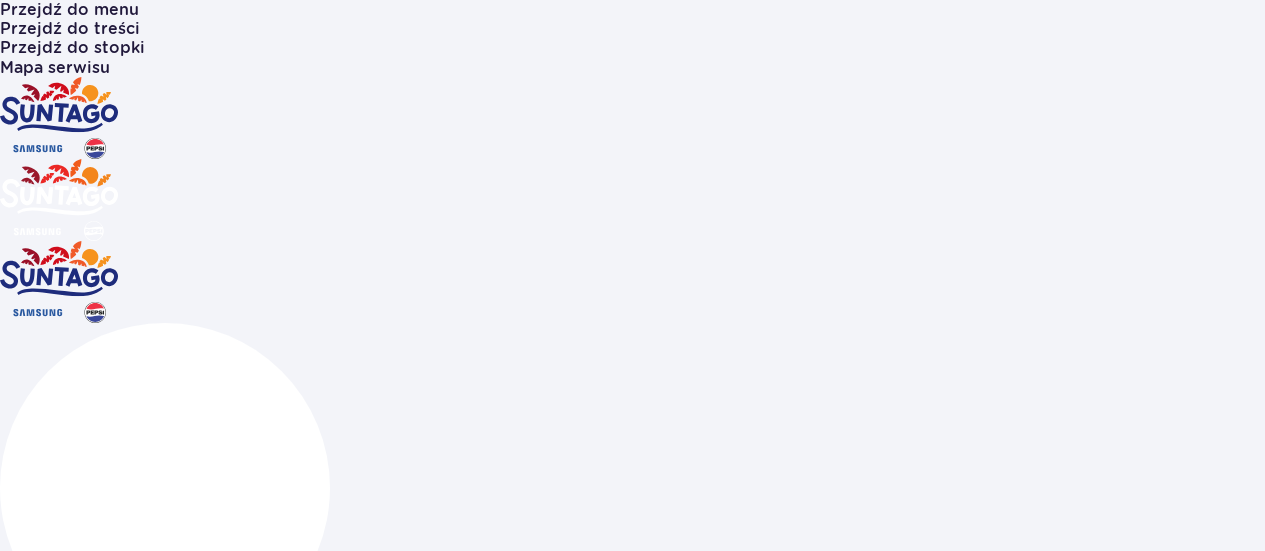 scroll, scrollTop: 0, scrollLeft: 0, axis: both 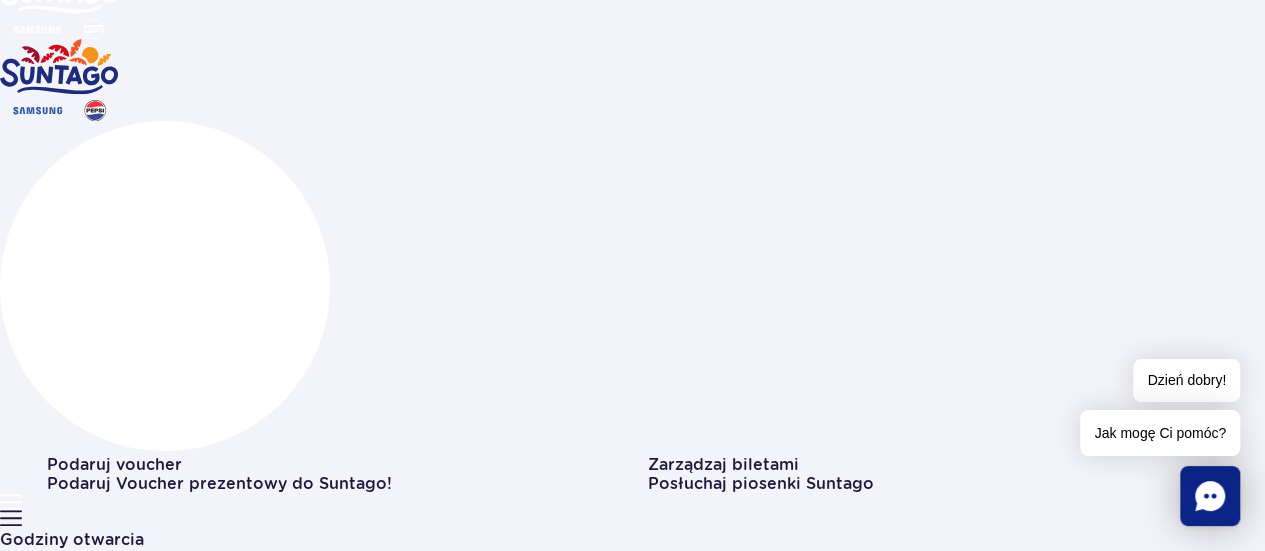 click at bounding box center [447, 11307] 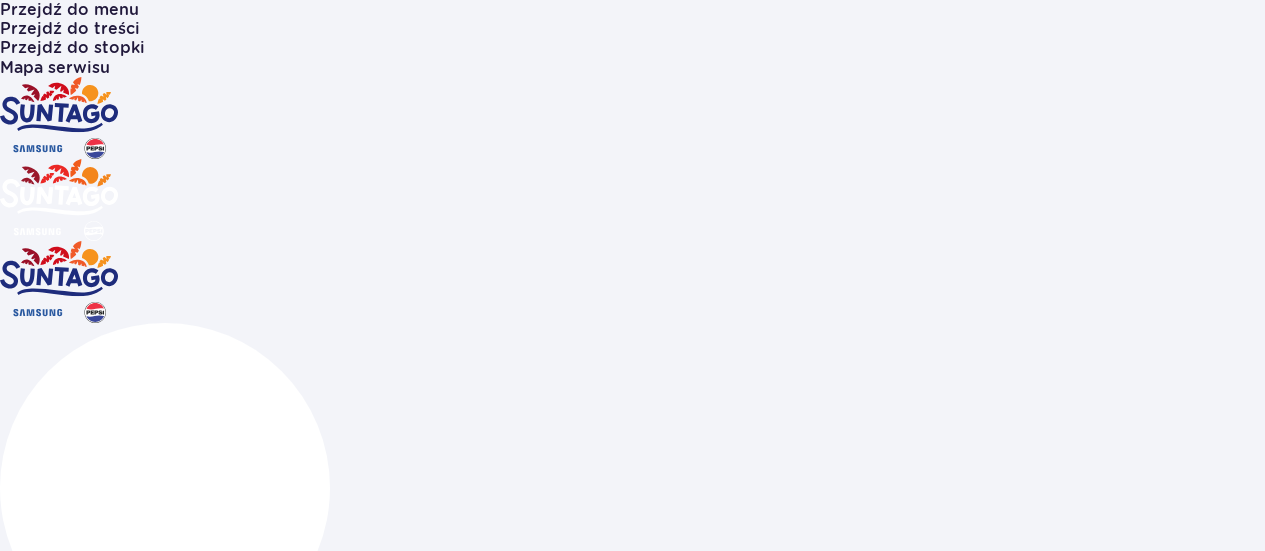 scroll, scrollTop: 0, scrollLeft: 0, axis: both 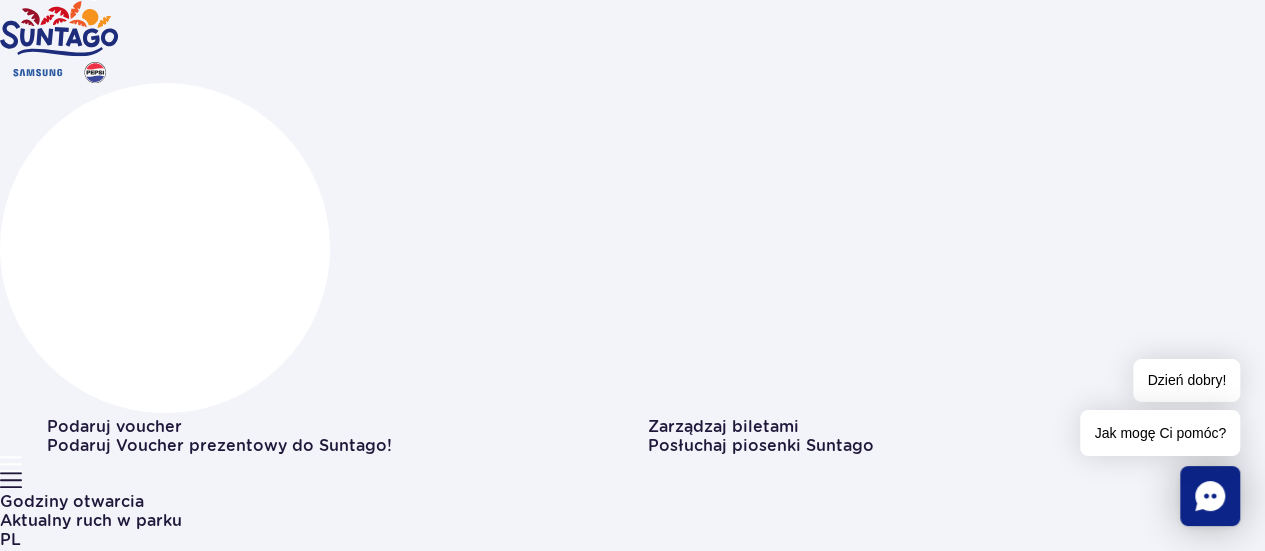 click at bounding box center (47, 12711) 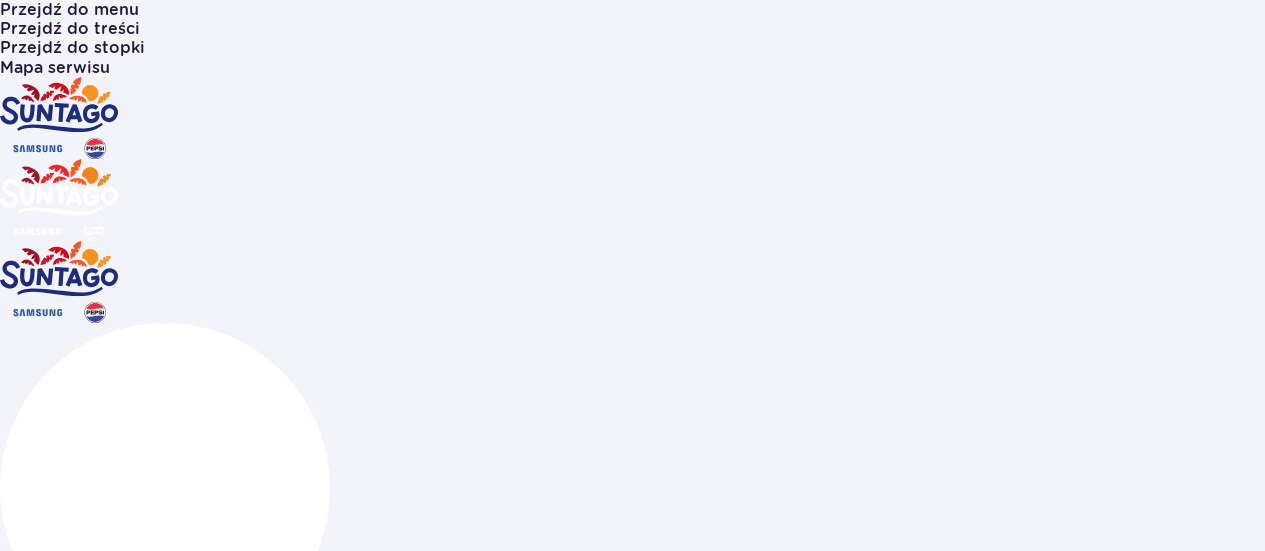 scroll, scrollTop: 202, scrollLeft: 0, axis: vertical 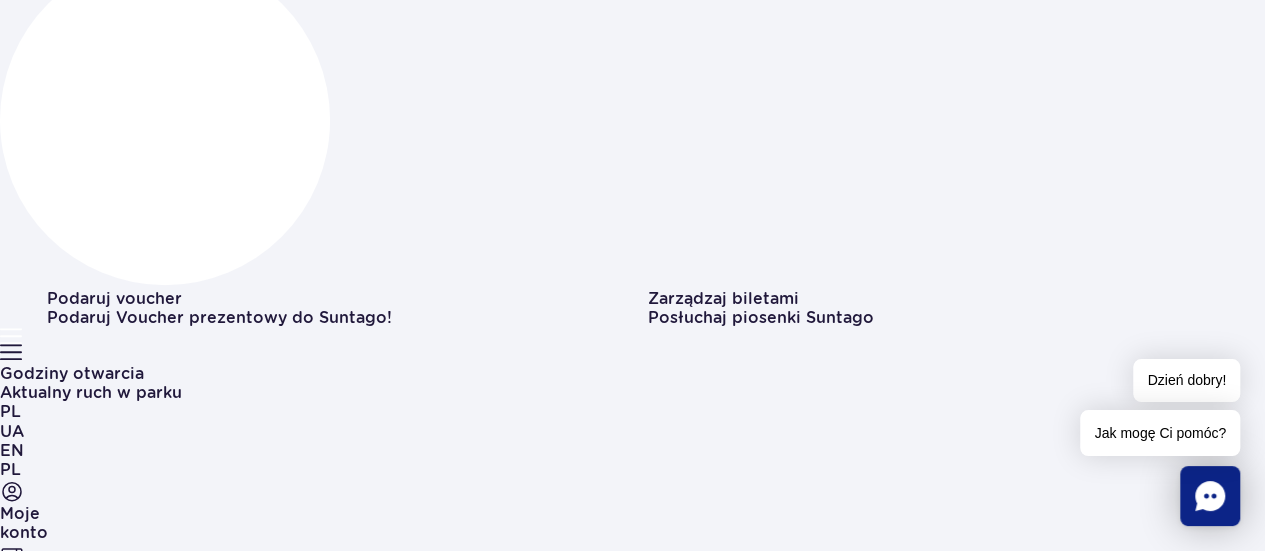 click at bounding box center [848, 11141] 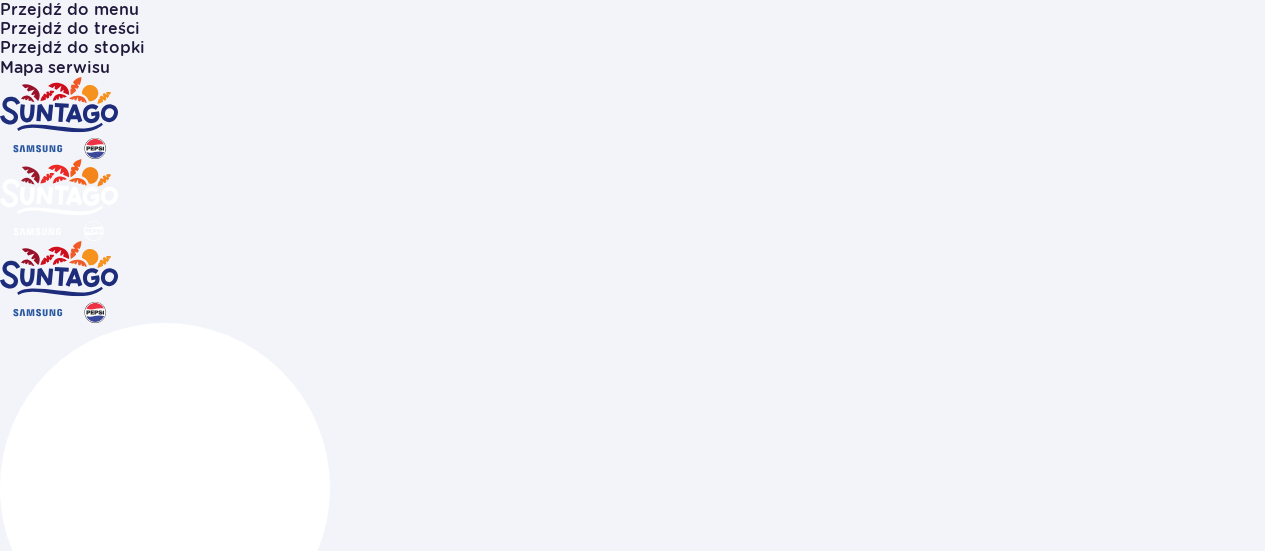 scroll, scrollTop: 0, scrollLeft: 0, axis: both 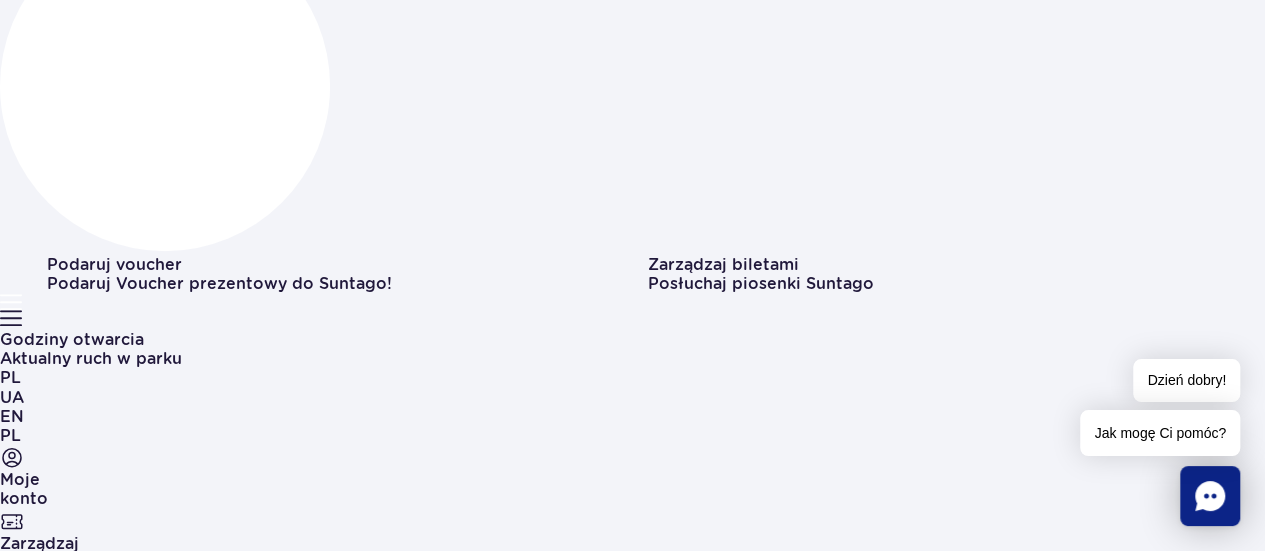 click at bounding box center [47, 13164] 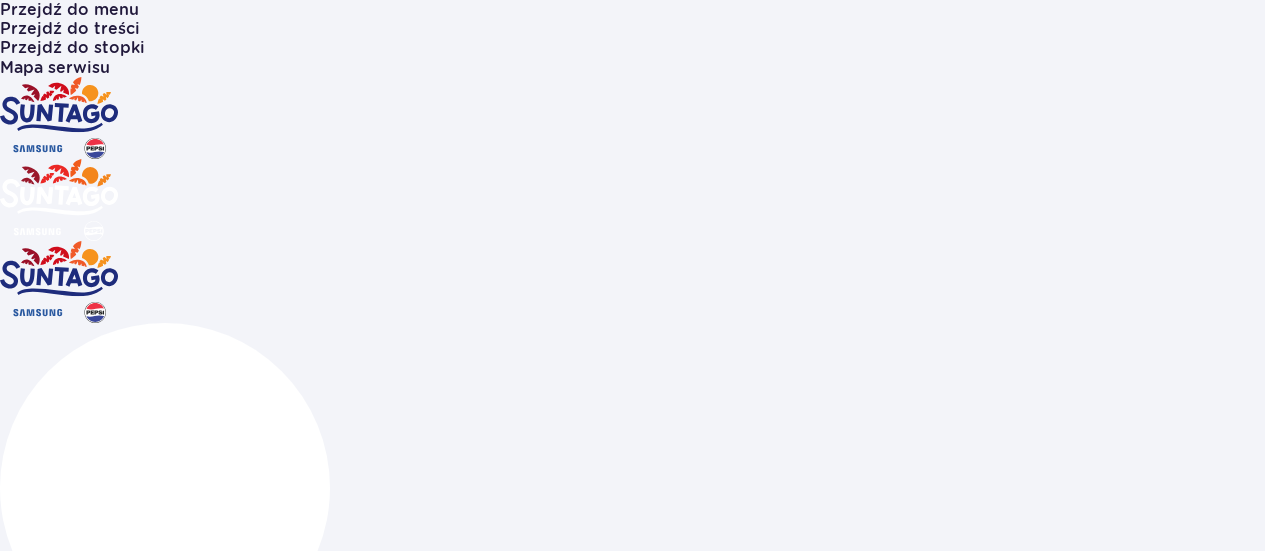 scroll, scrollTop: 368, scrollLeft: 0, axis: vertical 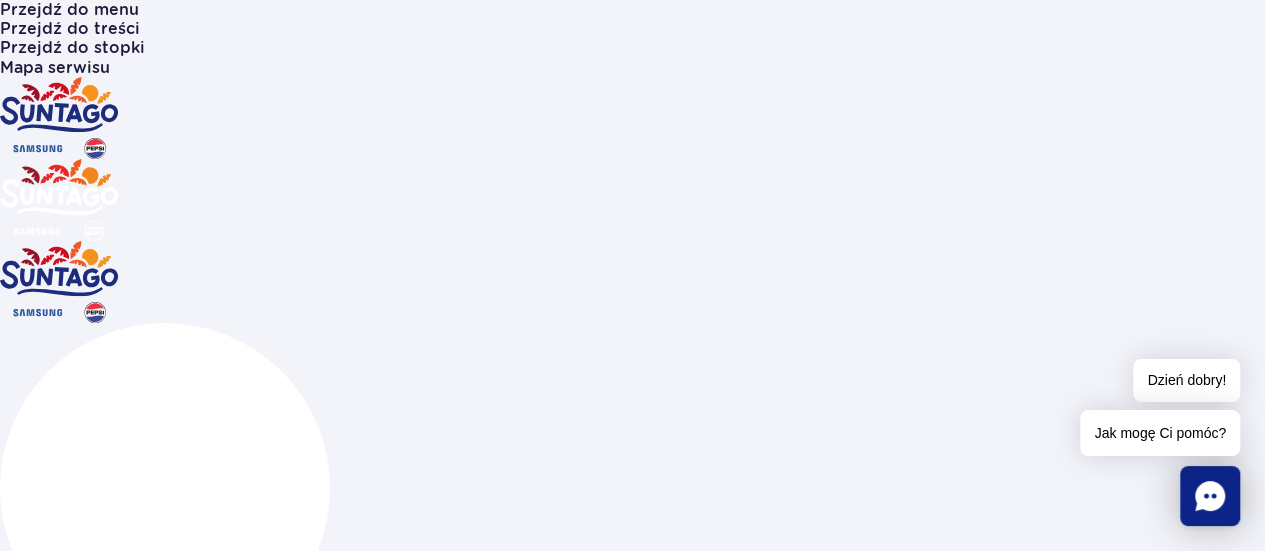 click on "Poznaj park" at bounding box center (48, 7443) 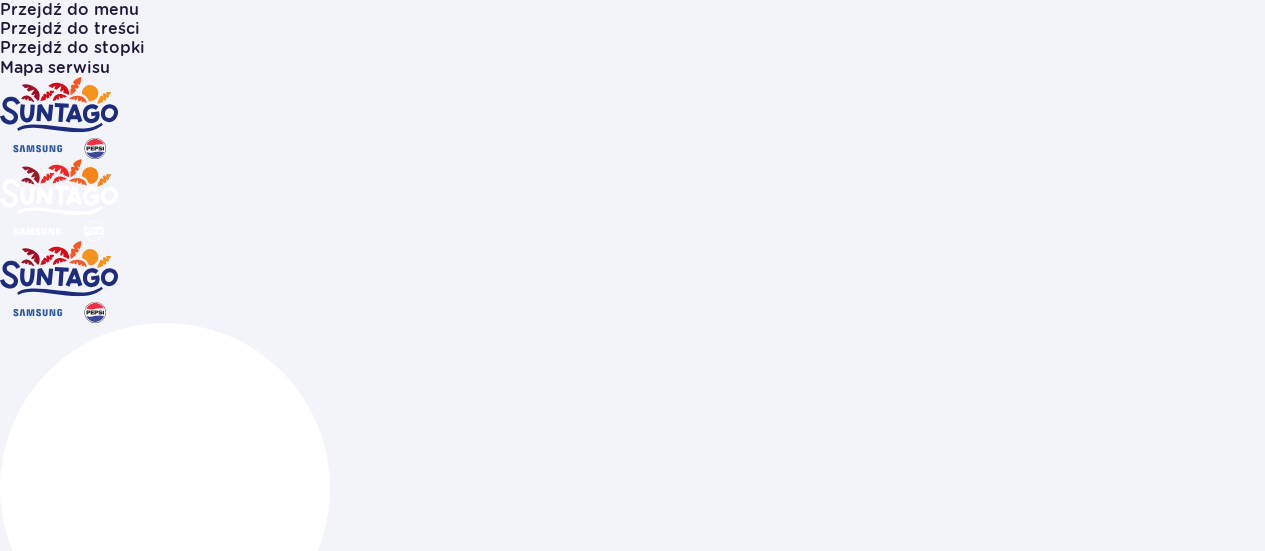 scroll, scrollTop: 0, scrollLeft: 0, axis: both 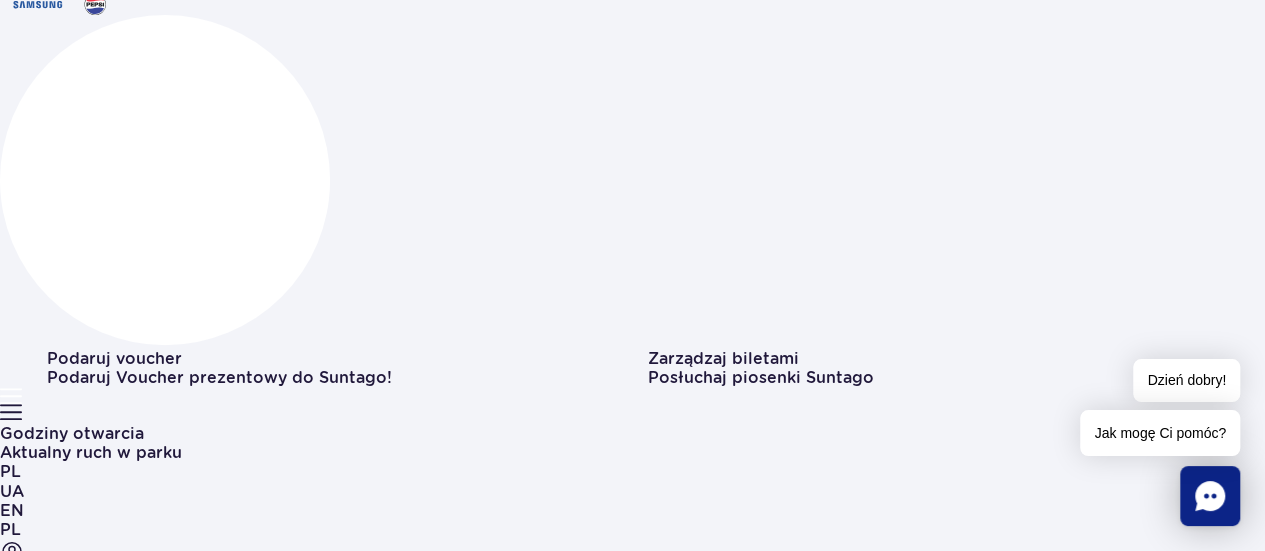 drag, startPoint x: 1243, startPoint y: 170, endPoint x: 1240, endPoint y: 199, distance: 29.15476 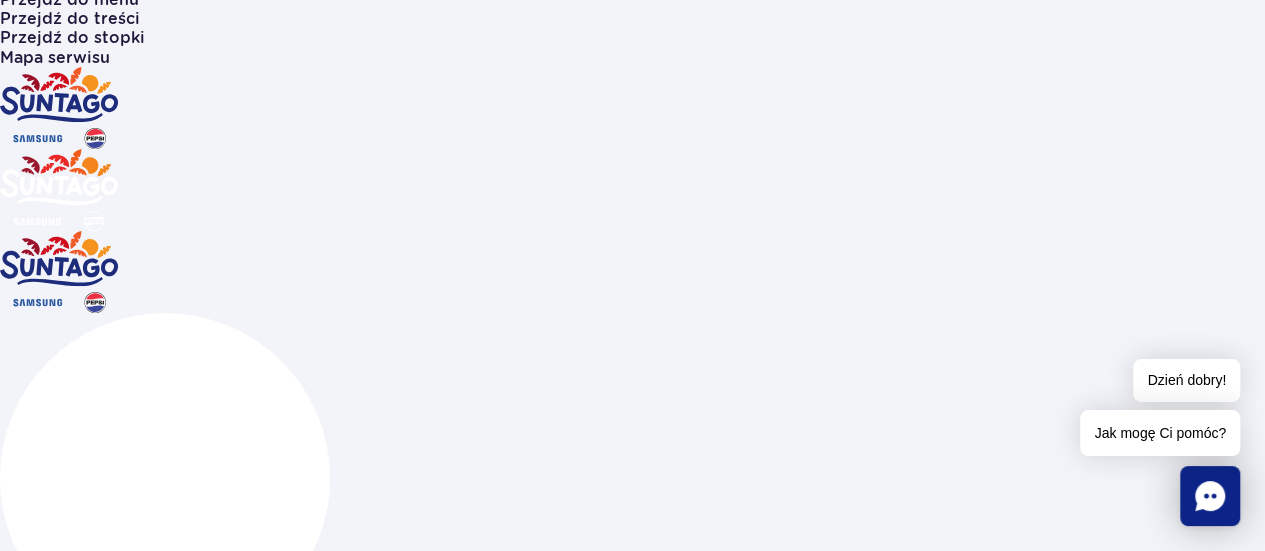 scroll, scrollTop: 0, scrollLeft: 0, axis: both 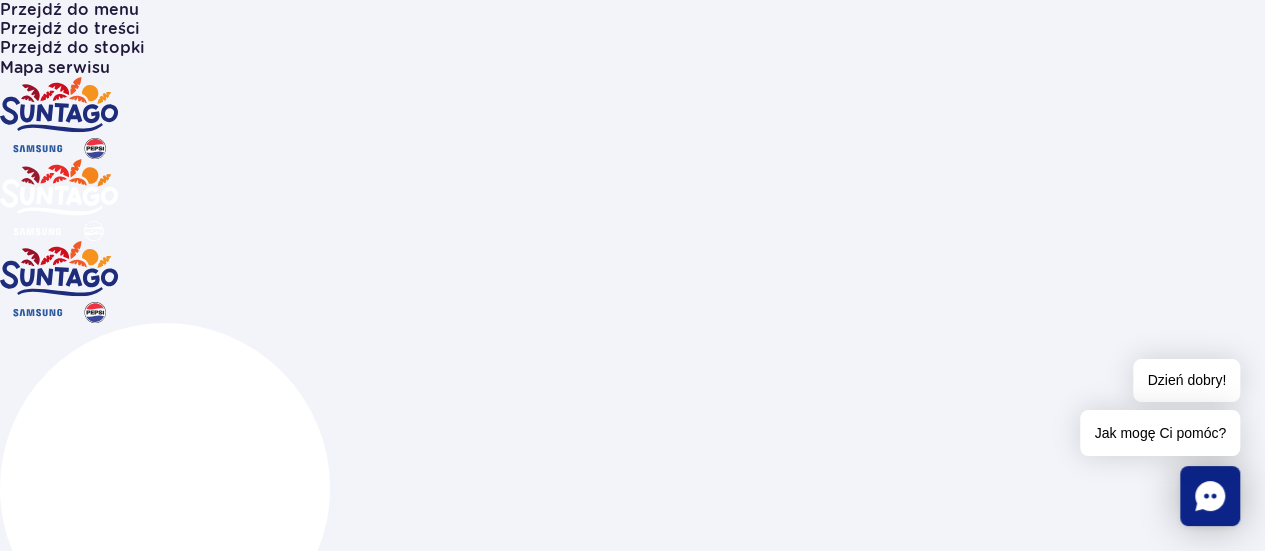 click on "Bilety i oferta" at bounding box center (56, 5950) 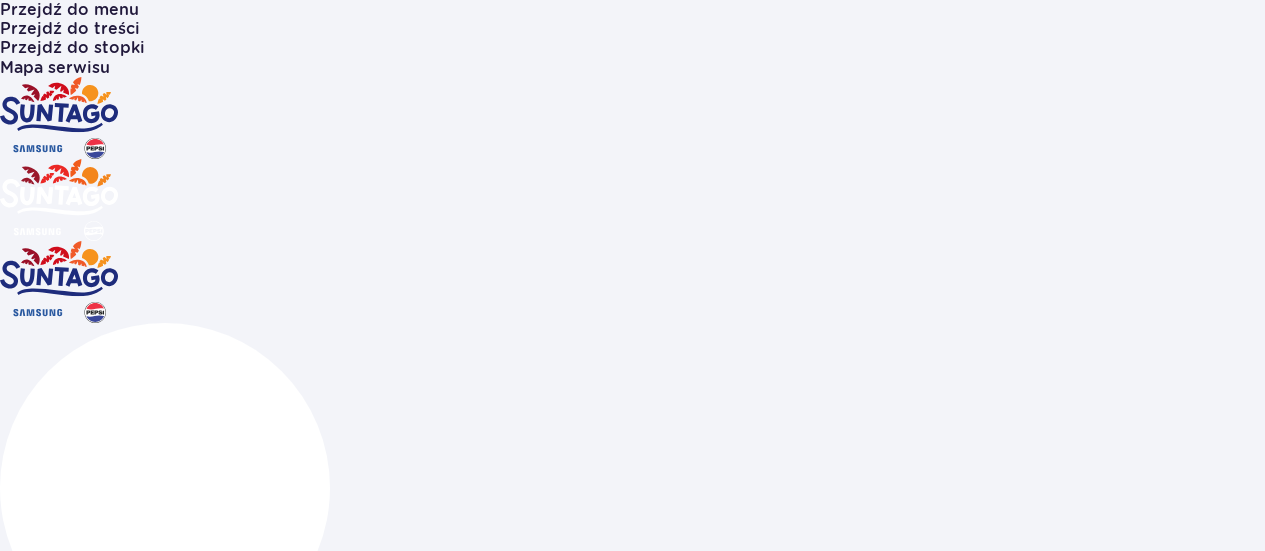 scroll, scrollTop: 0, scrollLeft: 0, axis: both 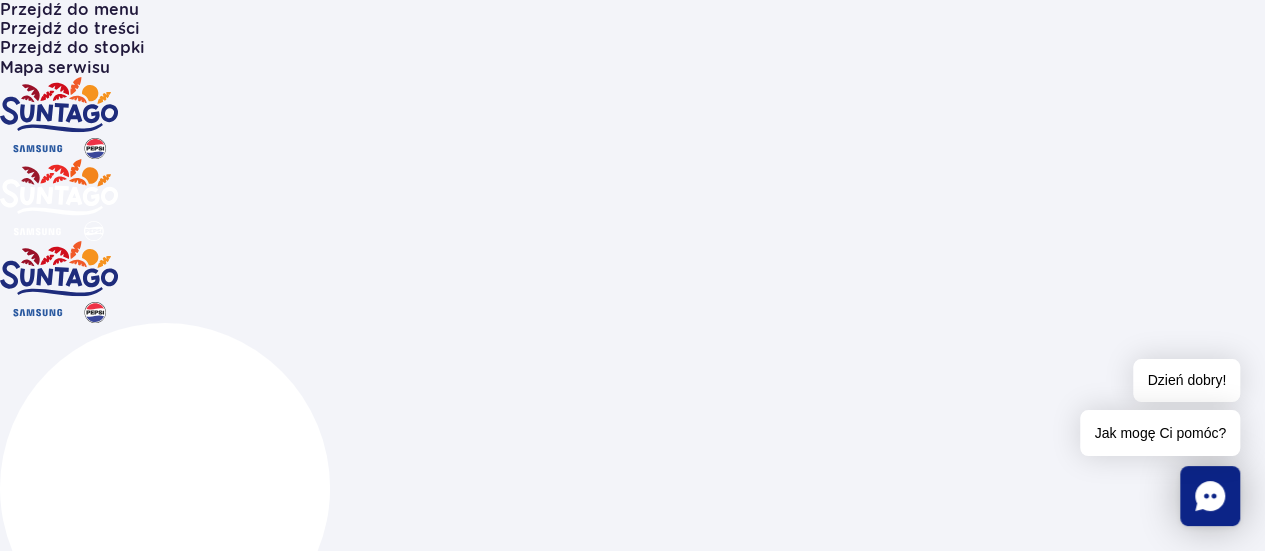 click at bounding box center [648, 11739] 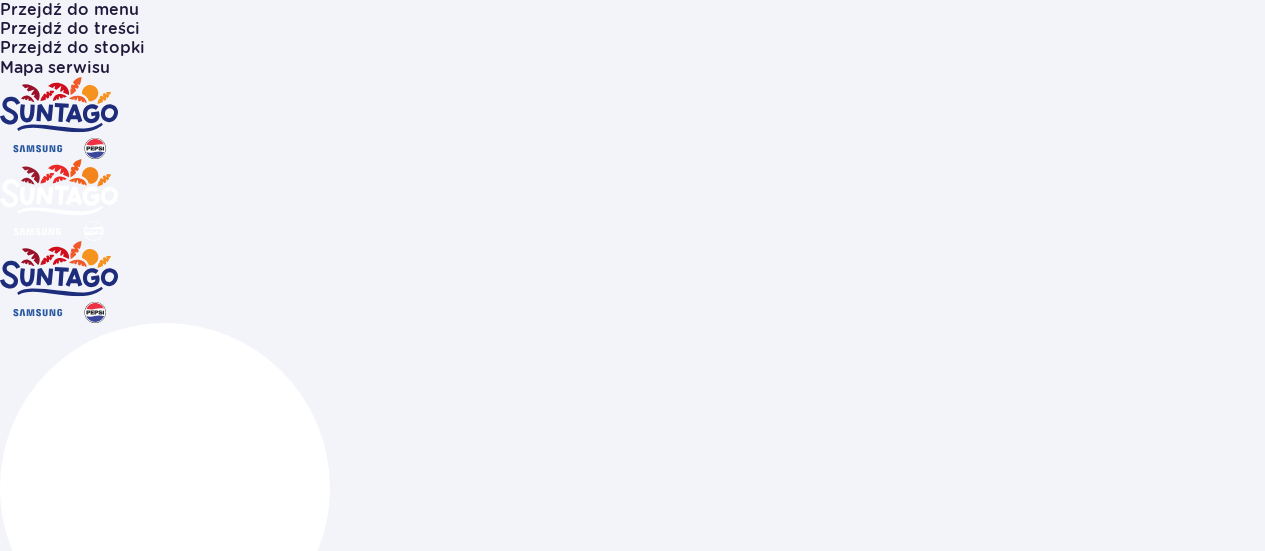 scroll, scrollTop: 0, scrollLeft: 0, axis: both 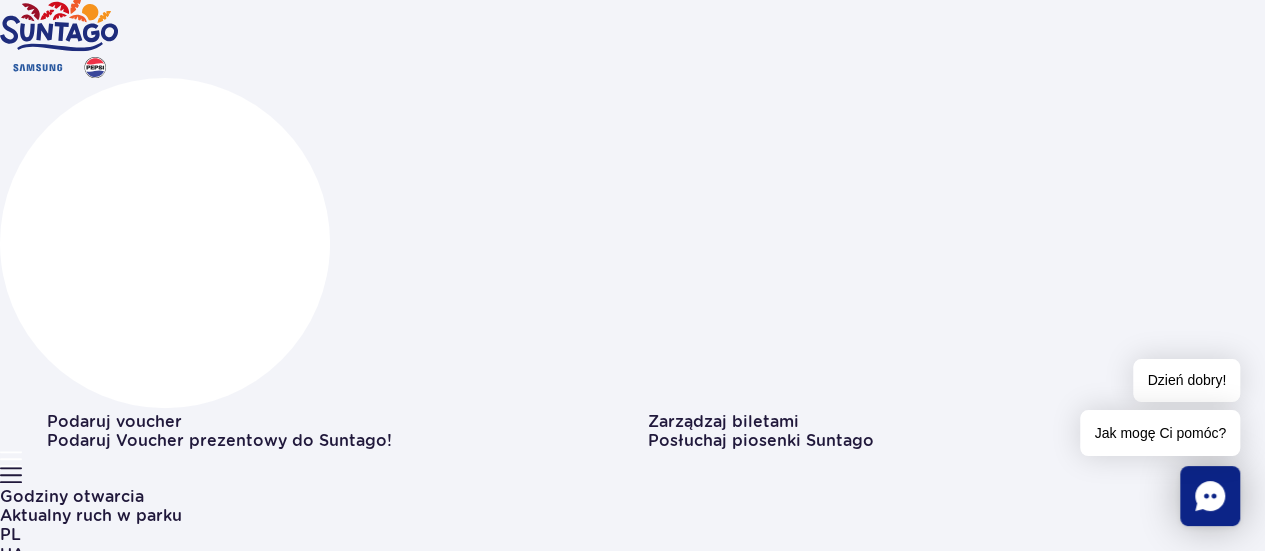 click on "Weekendy i święta" at bounding box center [77, 11183] 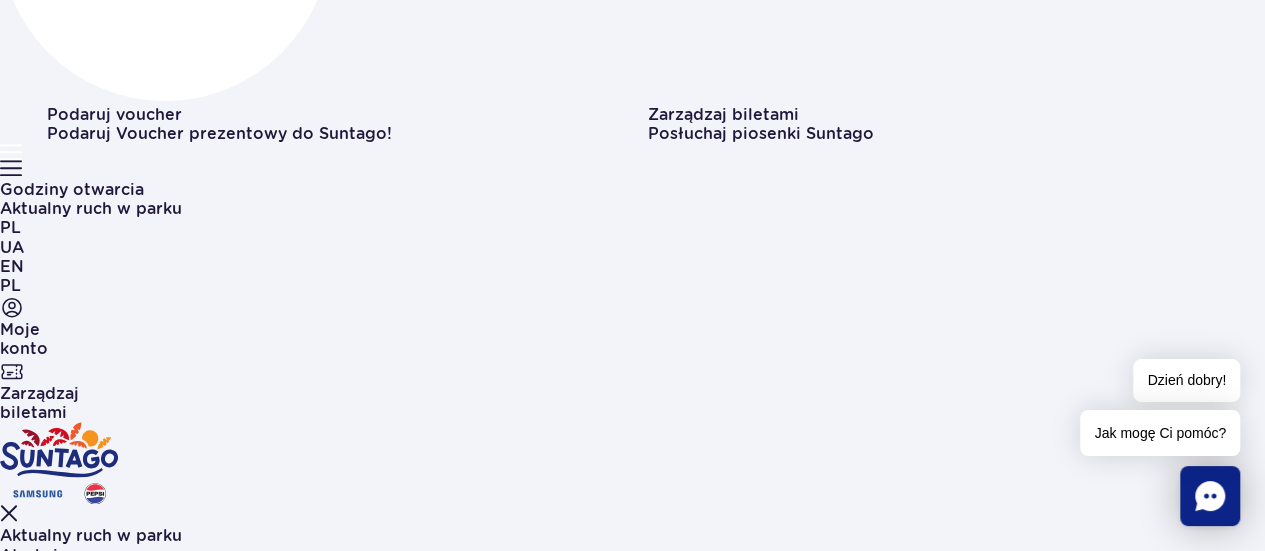scroll, scrollTop: 651, scrollLeft: 0, axis: vertical 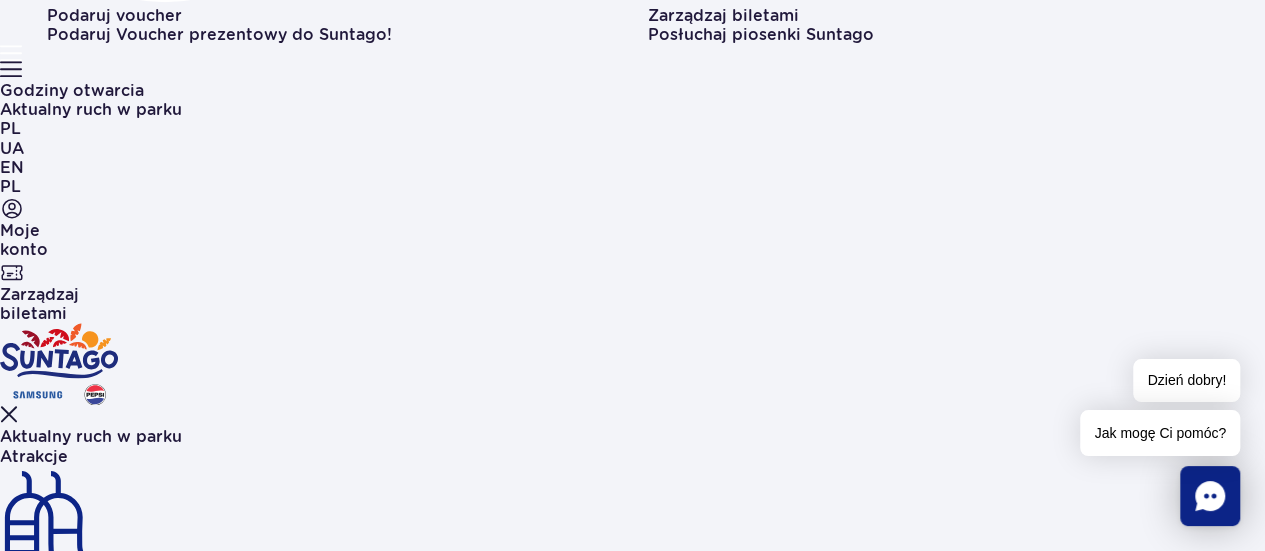 click on "1 strefa
Jamango" at bounding box center [632, 12450] 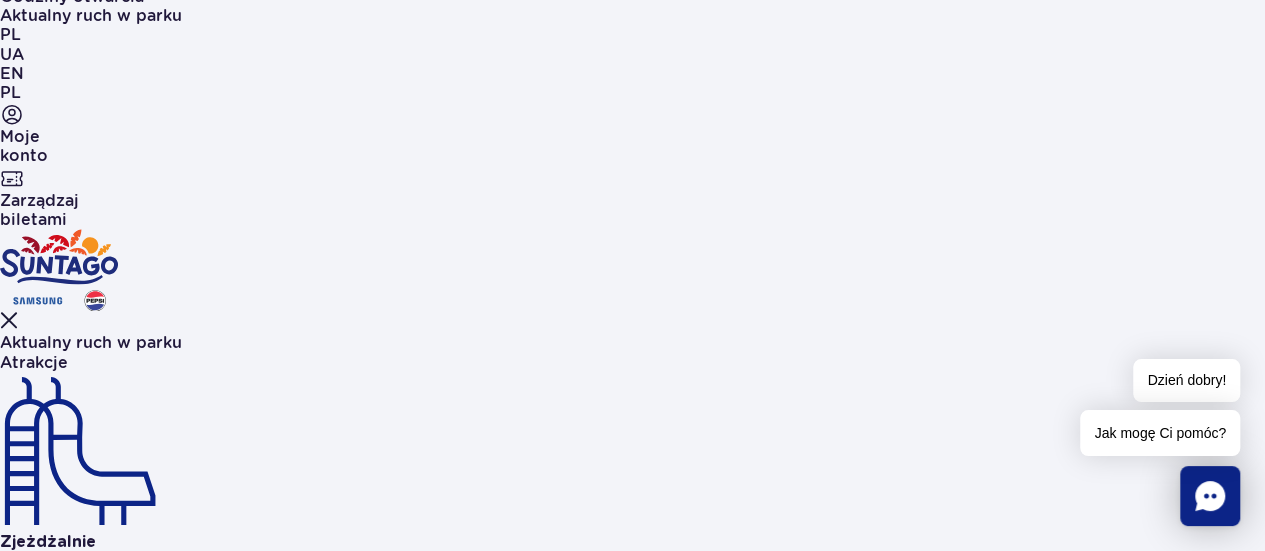 scroll, scrollTop: 739, scrollLeft: 0, axis: vertical 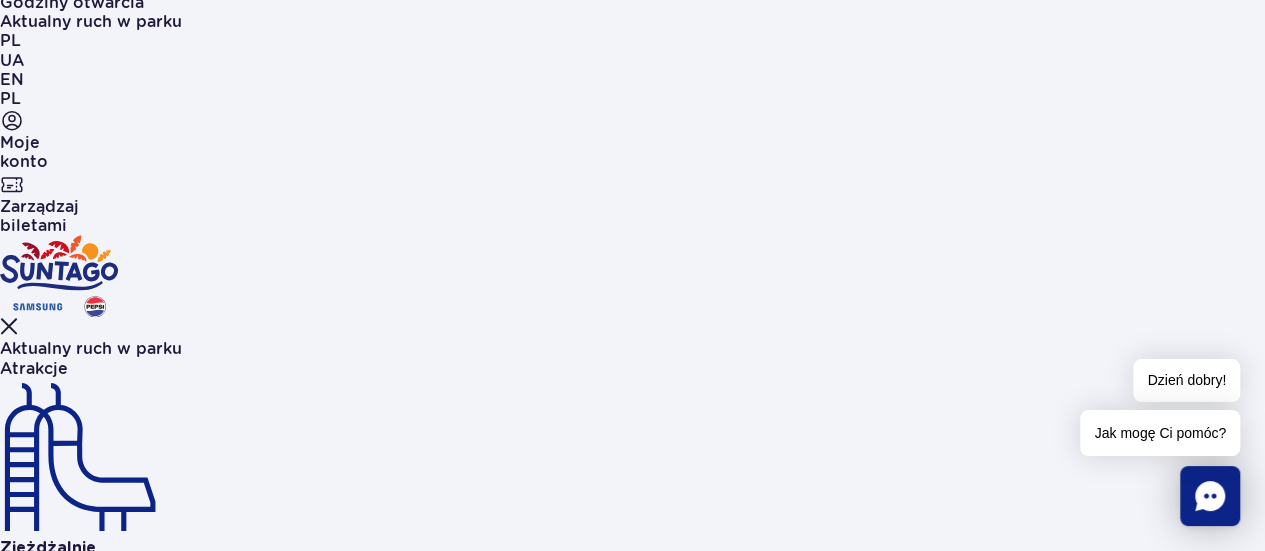 click on "95  PLN" at bounding box center [197, 12473] 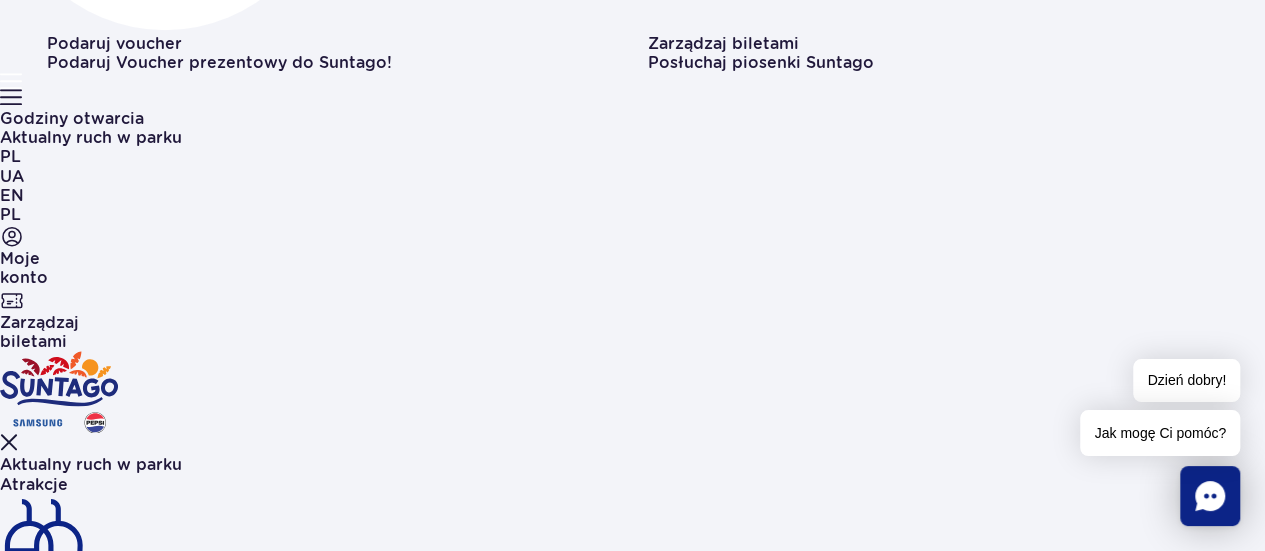 scroll, scrollTop: 633, scrollLeft: 0, axis: vertical 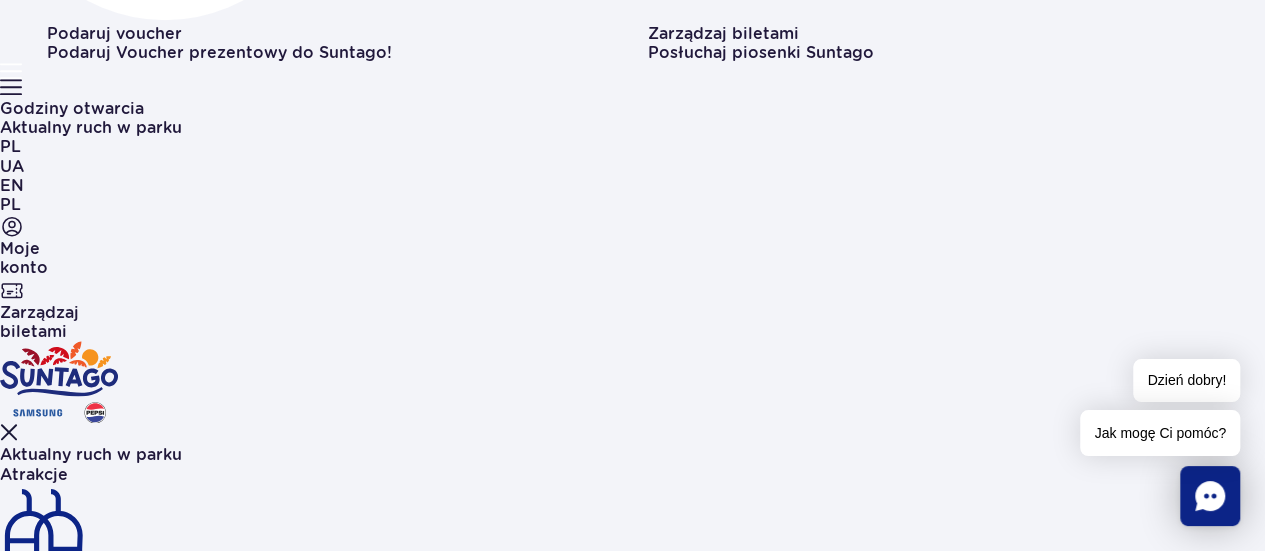 click on "1 strefa
Jamango" at bounding box center [632, 12468] 